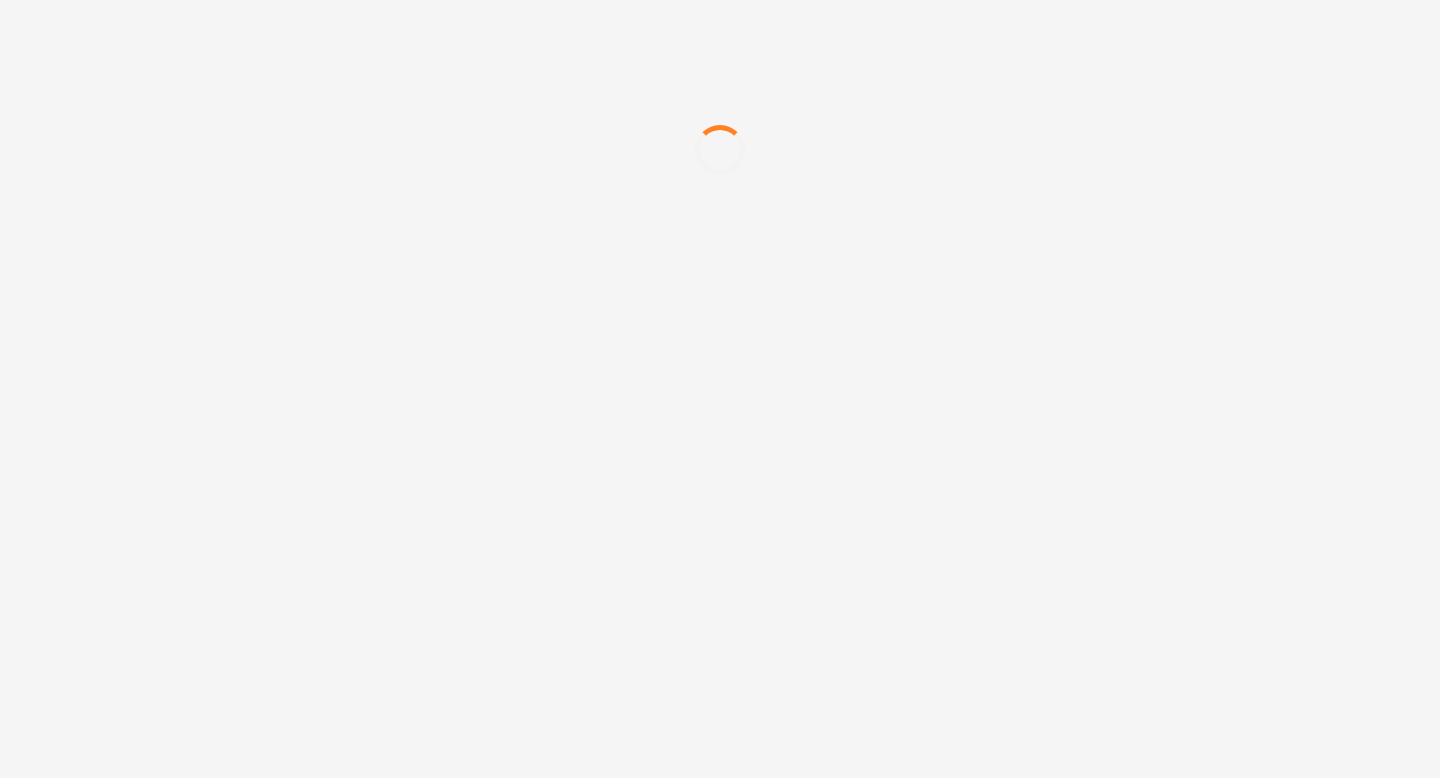 scroll, scrollTop: 0, scrollLeft: 0, axis: both 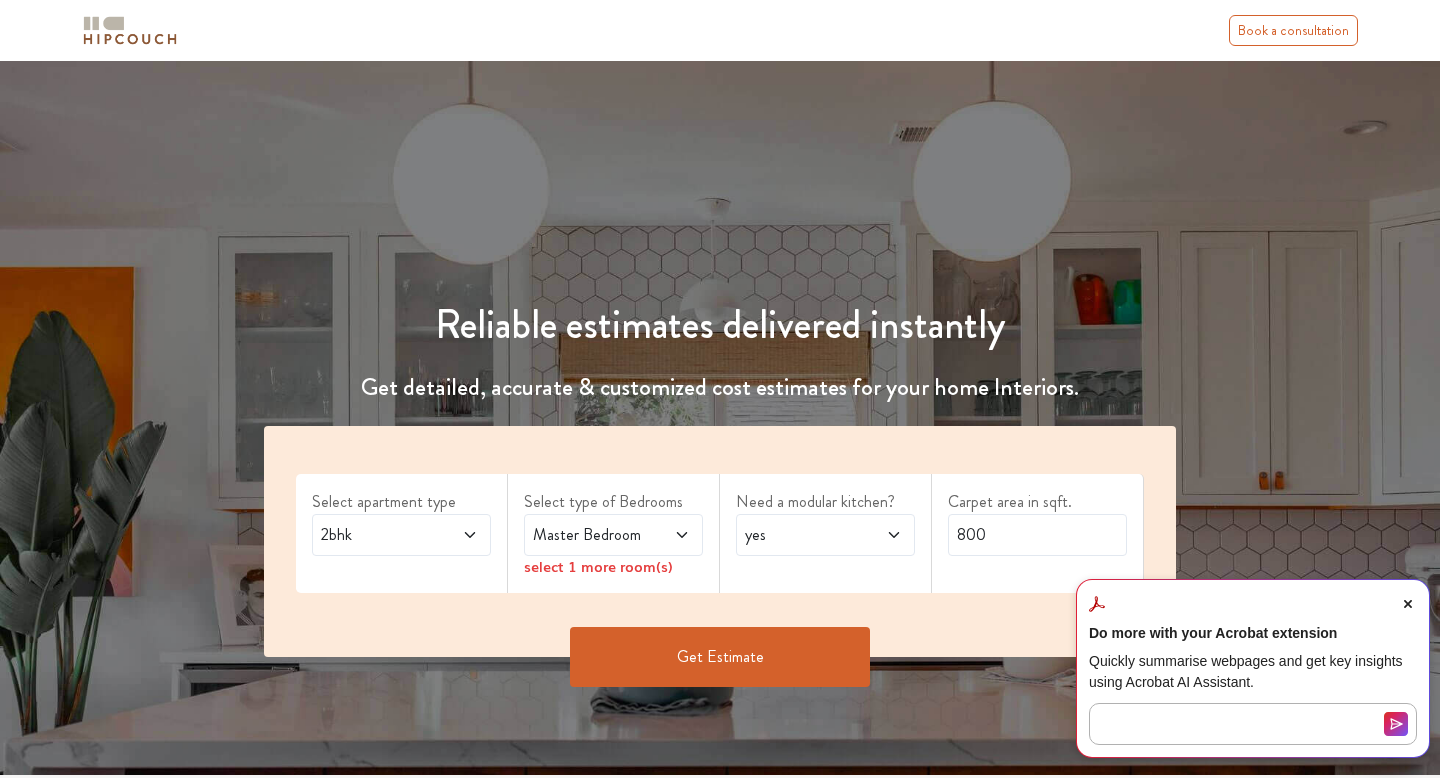 click 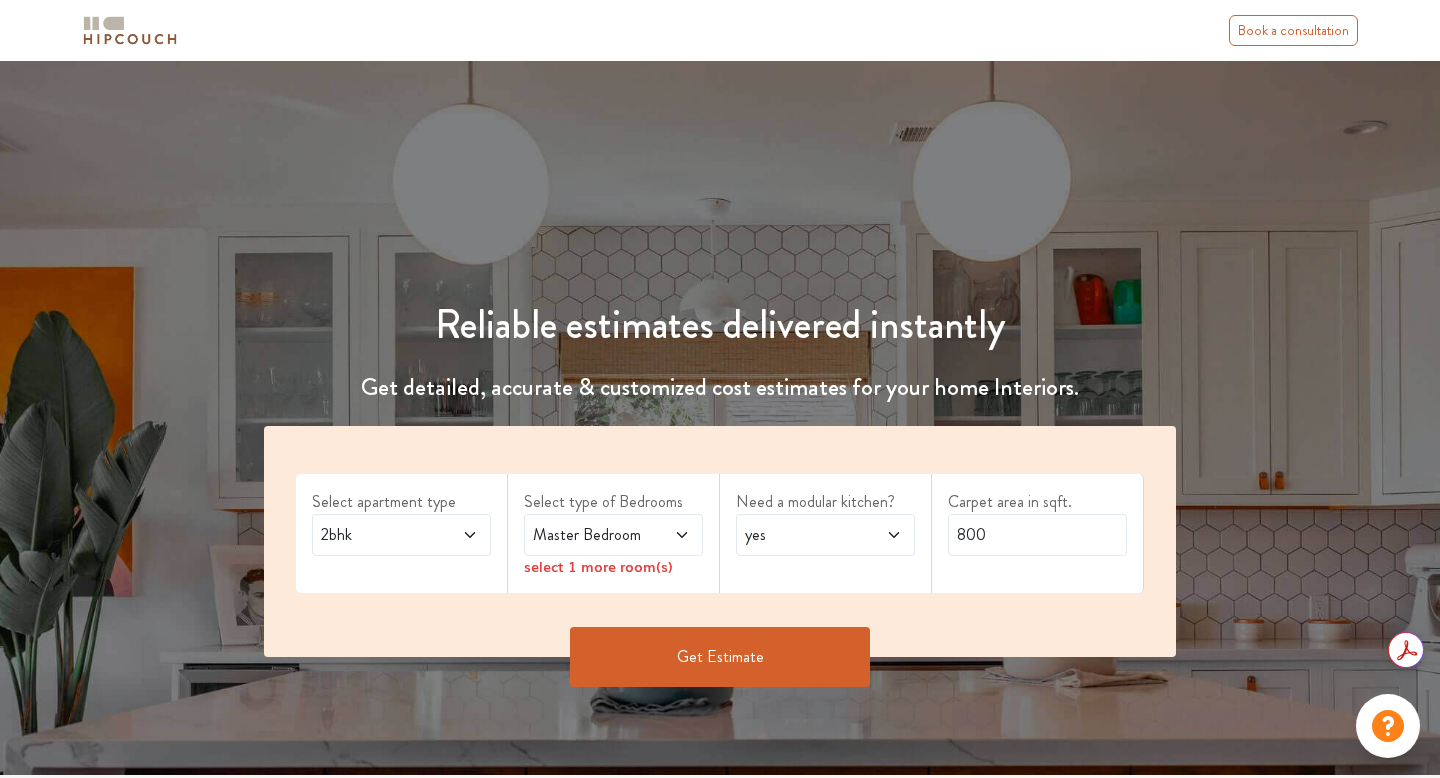 click on "2bhk" at bounding box center (401, 535) 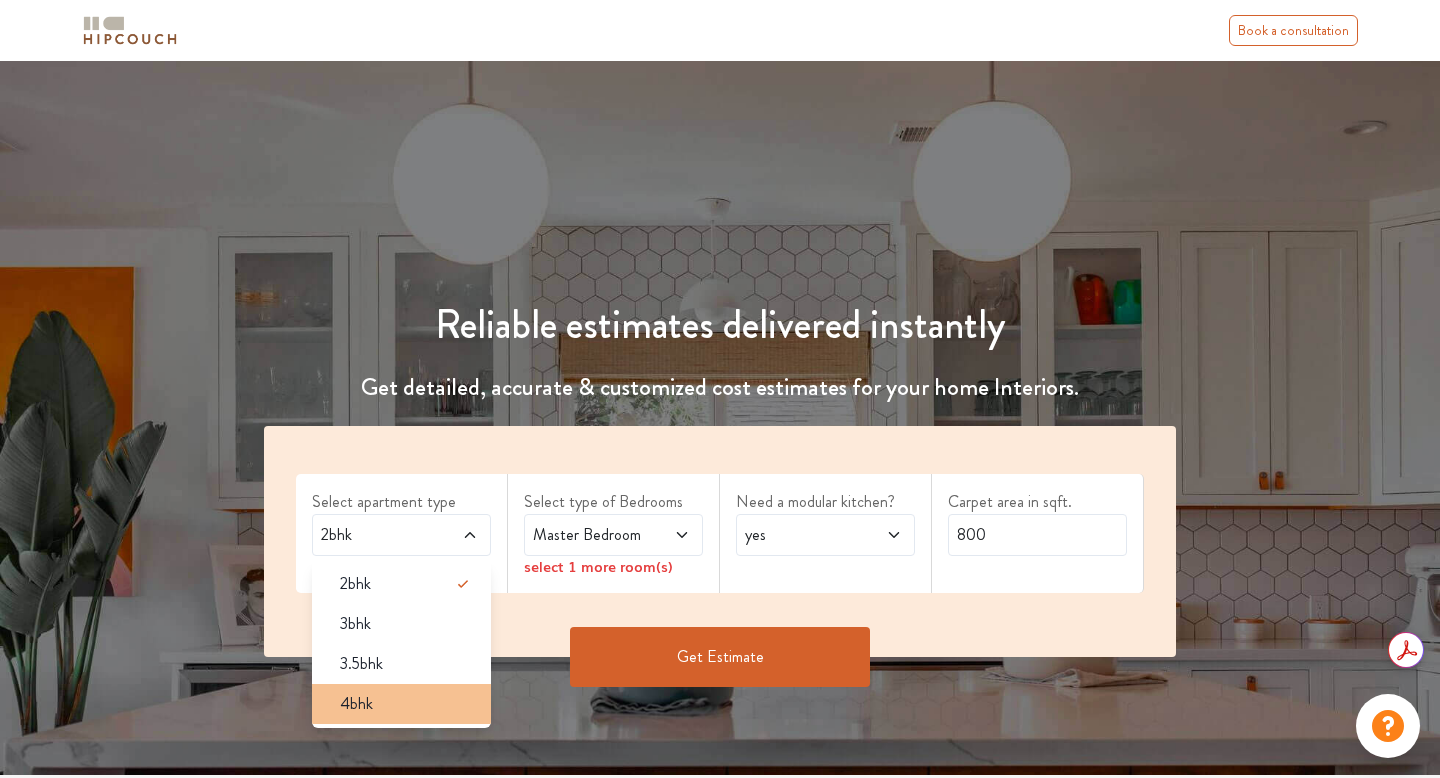 click on "4bhk" at bounding box center [401, 704] 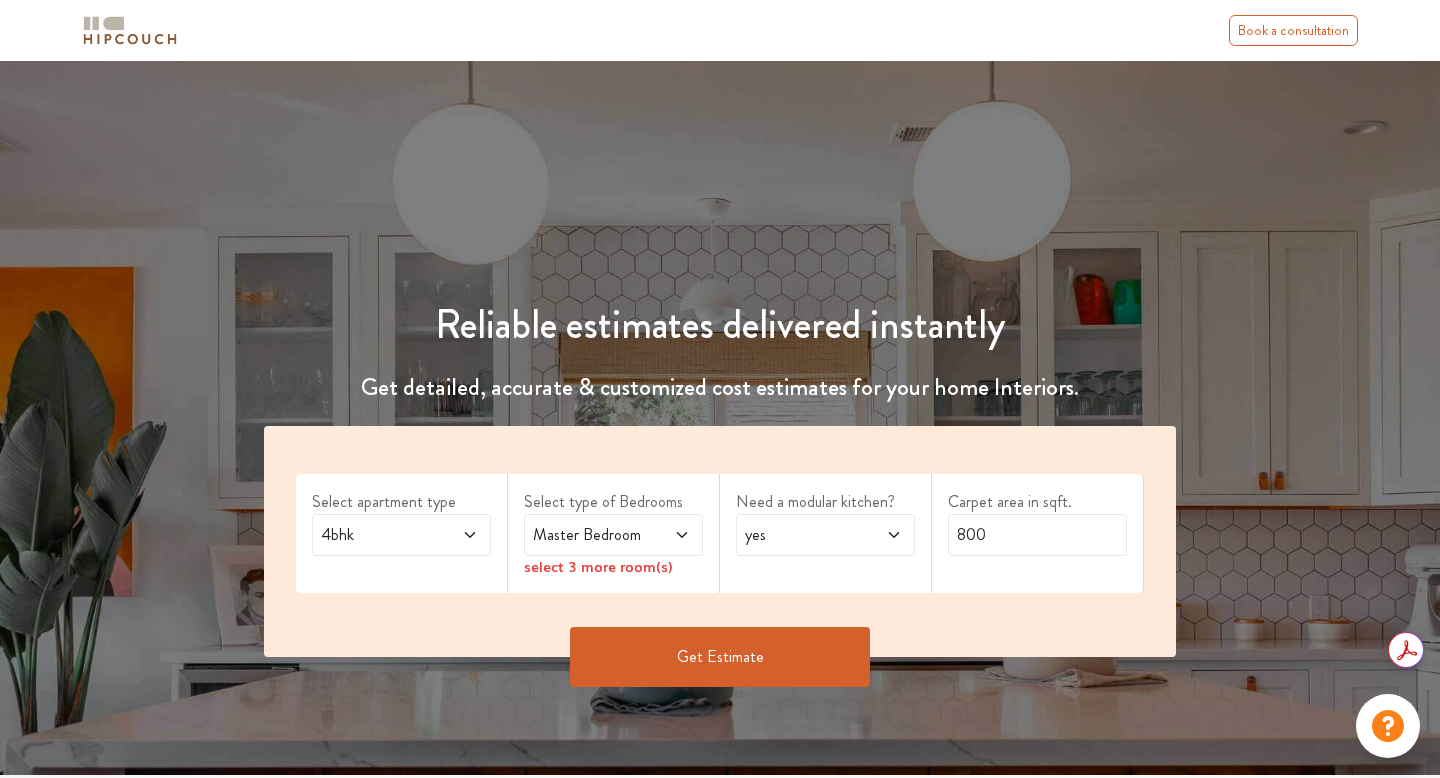 click on "Master Bedroom" at bounding box center [613, 535] 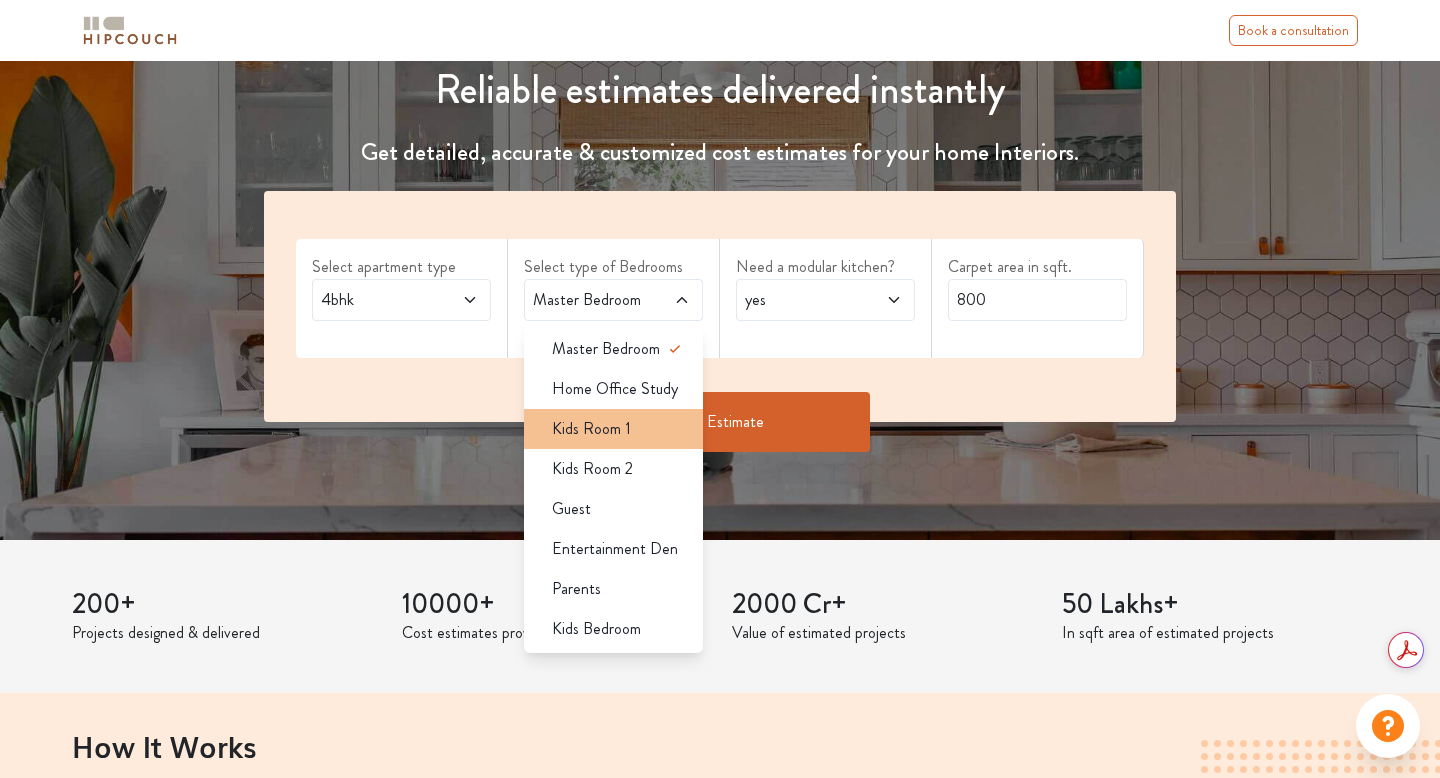 scroll, scrollTop: 258, scrollLeft: 0, axis: vertical 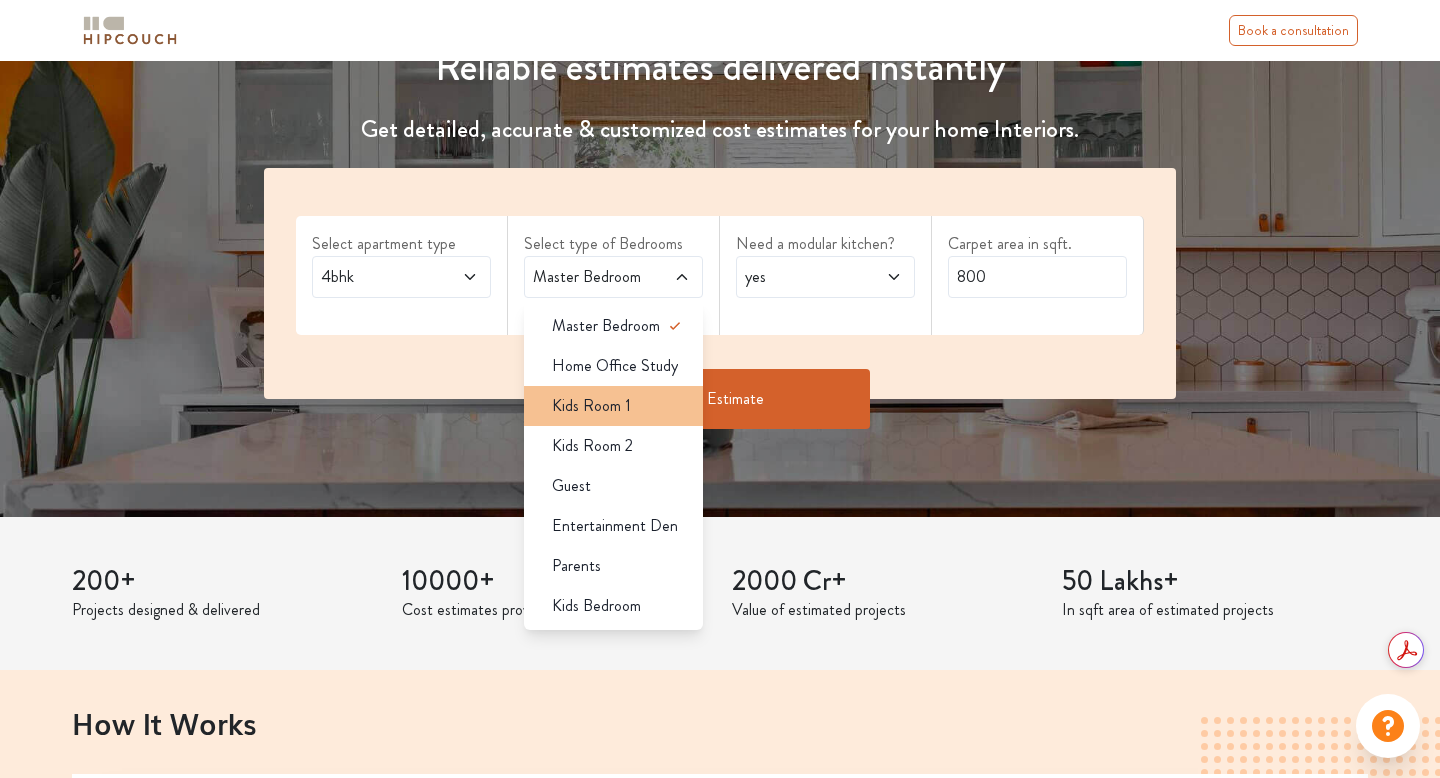click on "Kids Room 1" at bounding box center (591, 406) 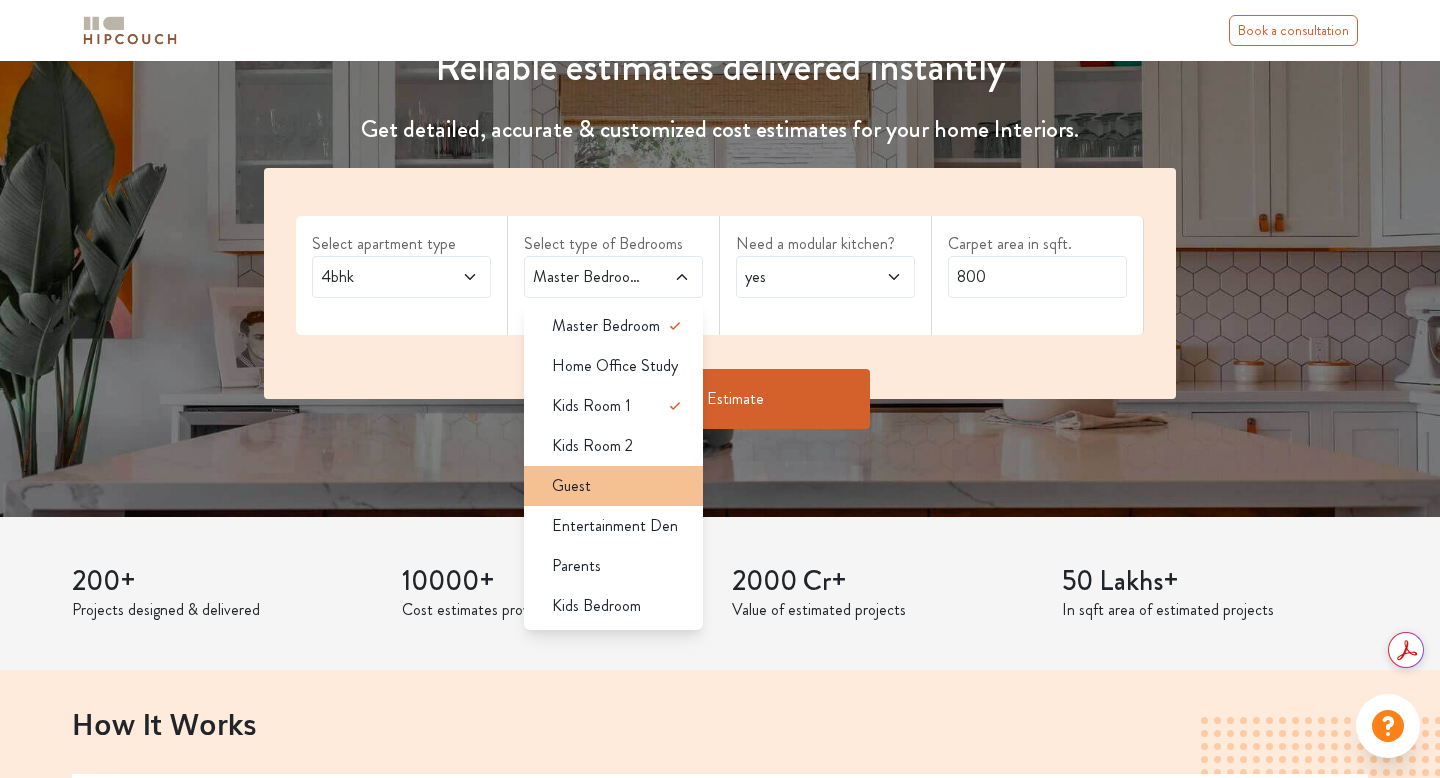 click on "Guest" at bounding box center (619, 486) 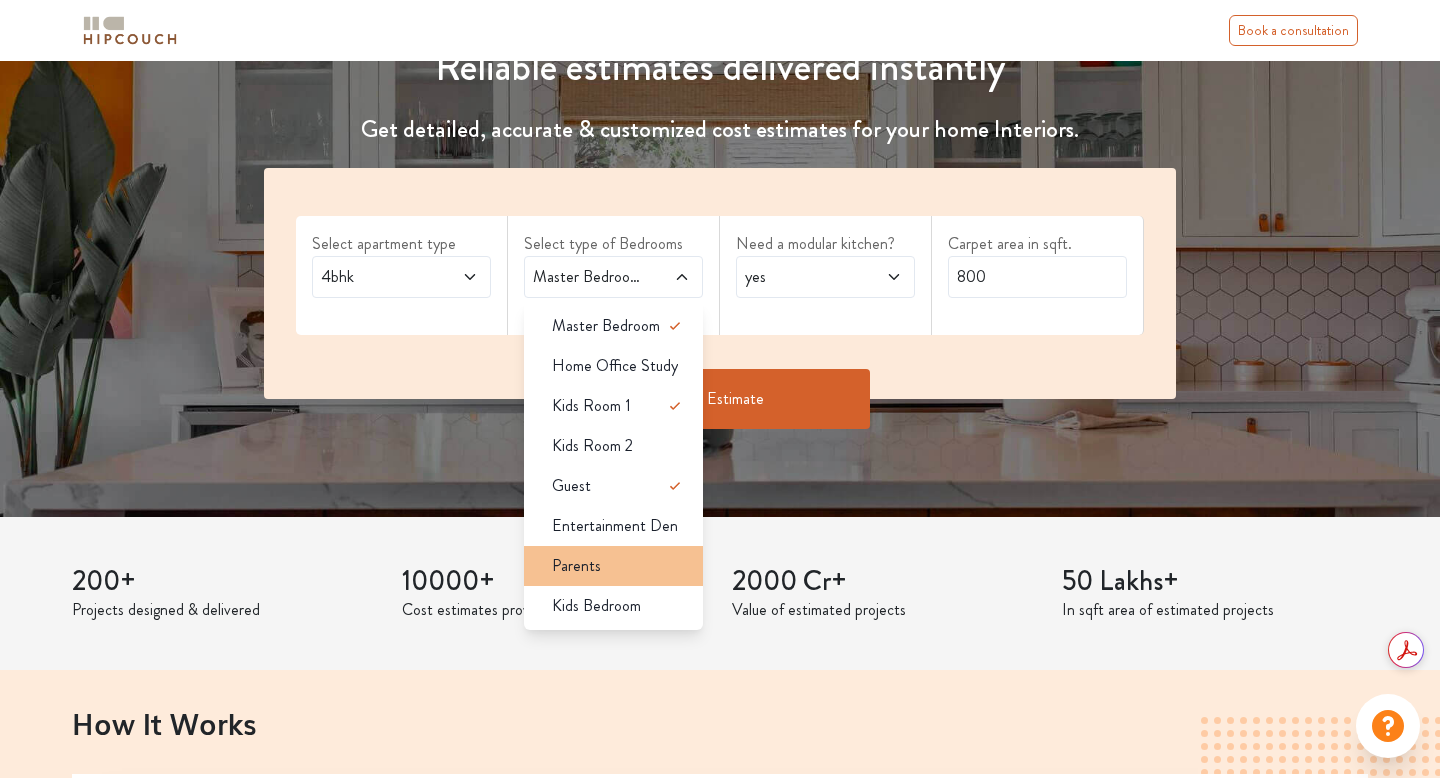 click on "Parents" at bounding box center [576, 566] 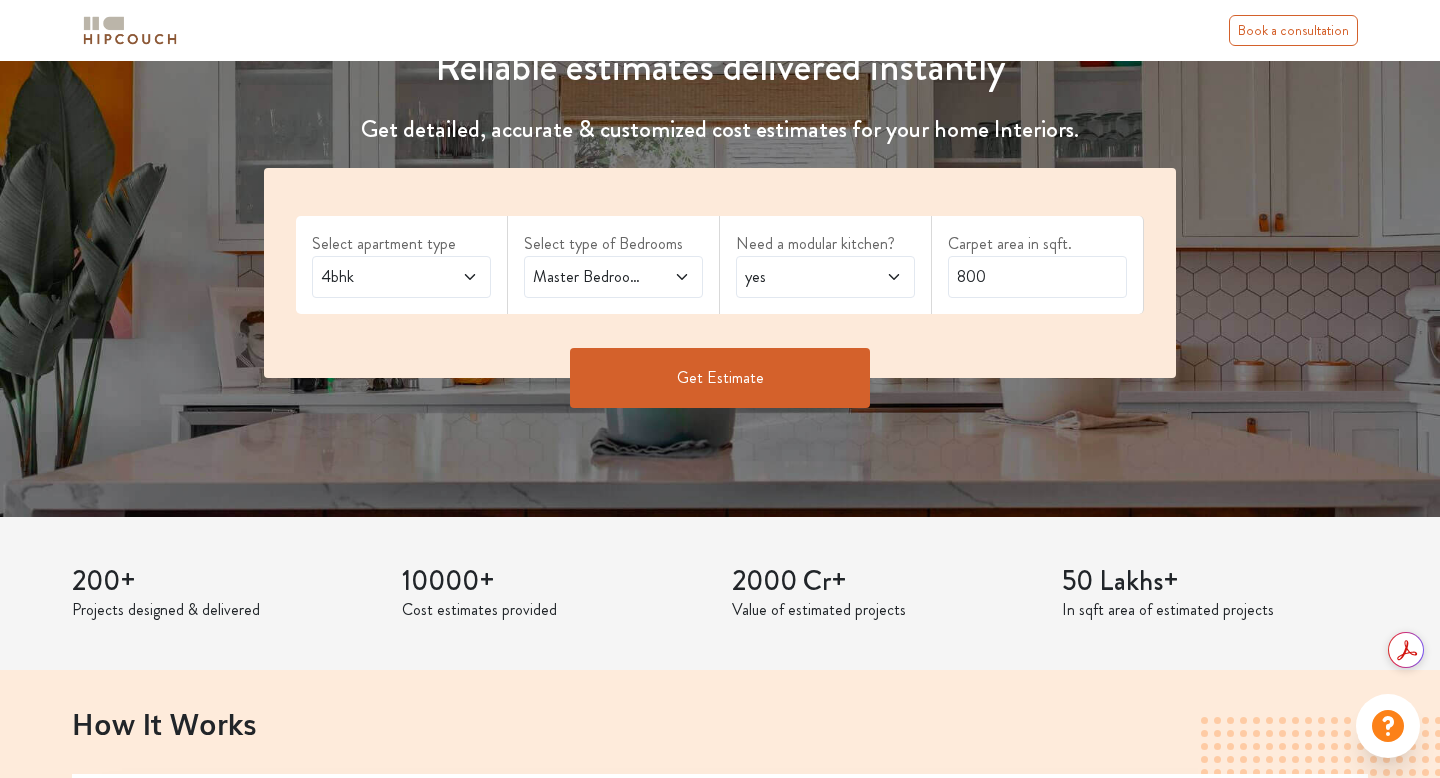 click 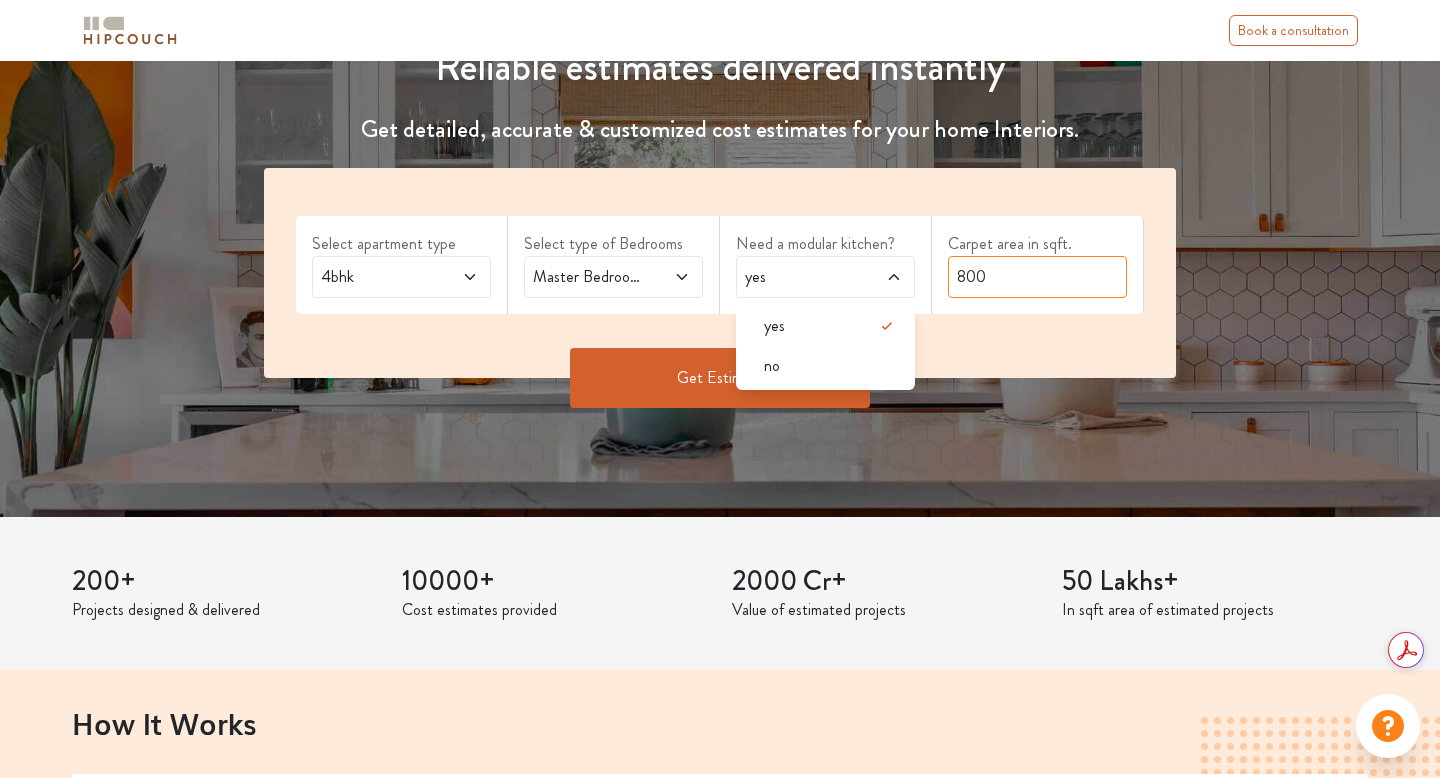 click on "800" at bounding box center (1037, 277) 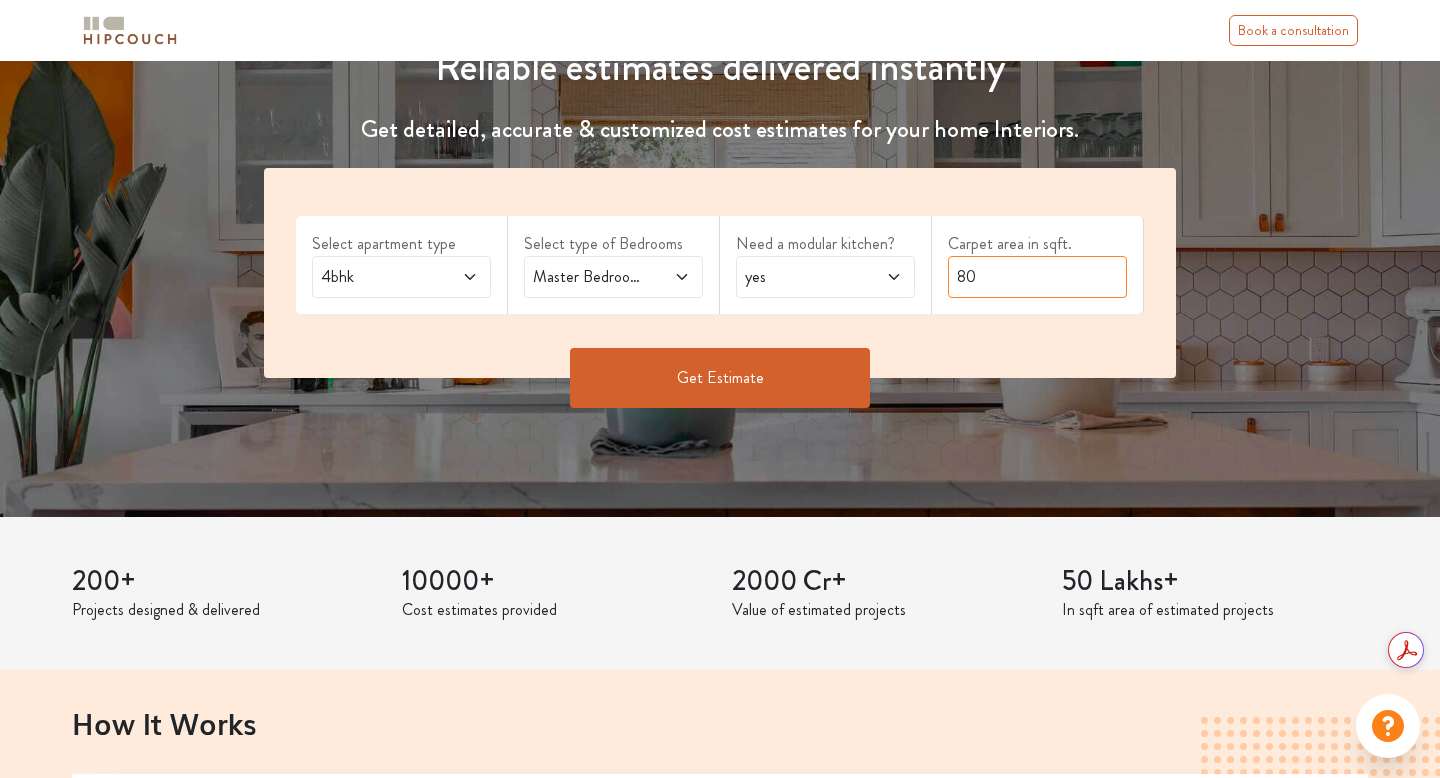 type on "8" 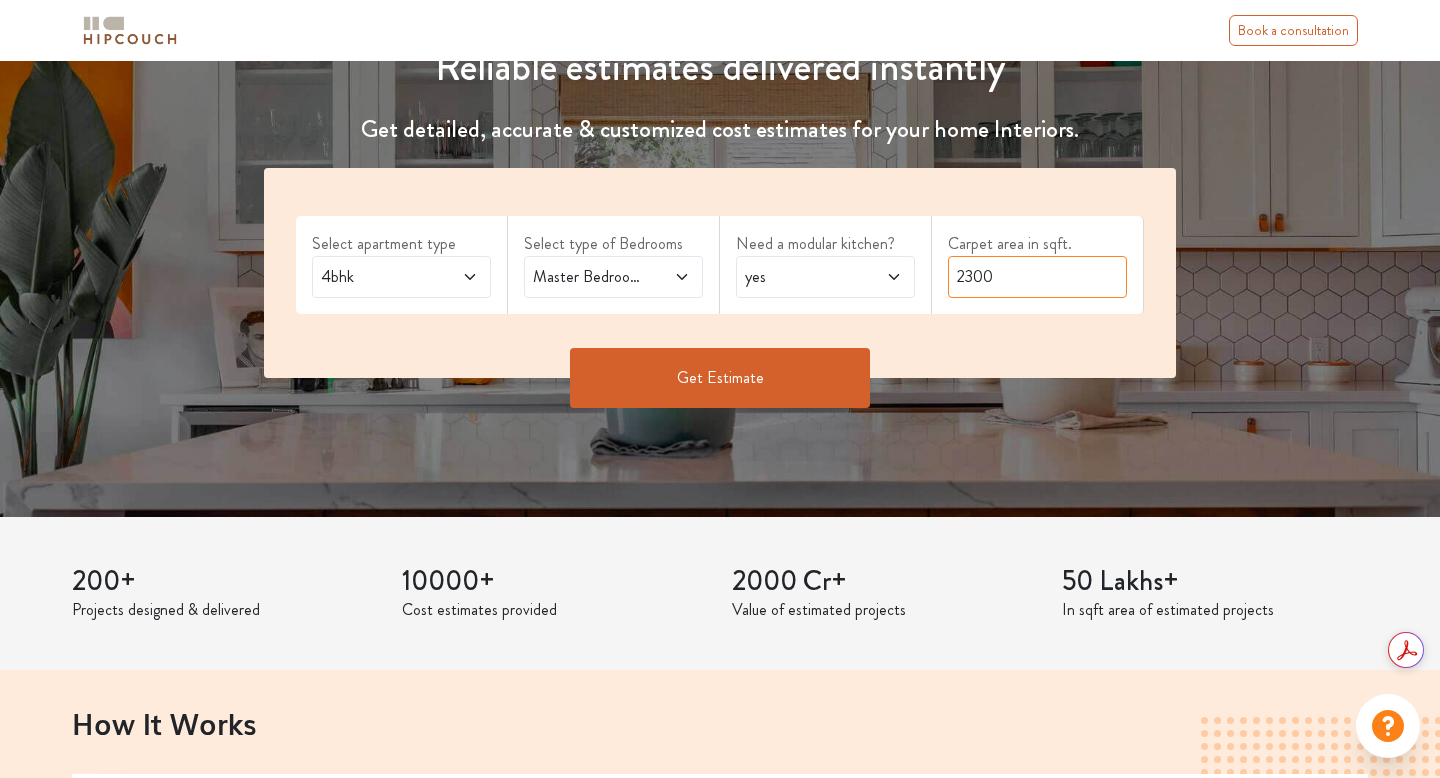 type on "2300" 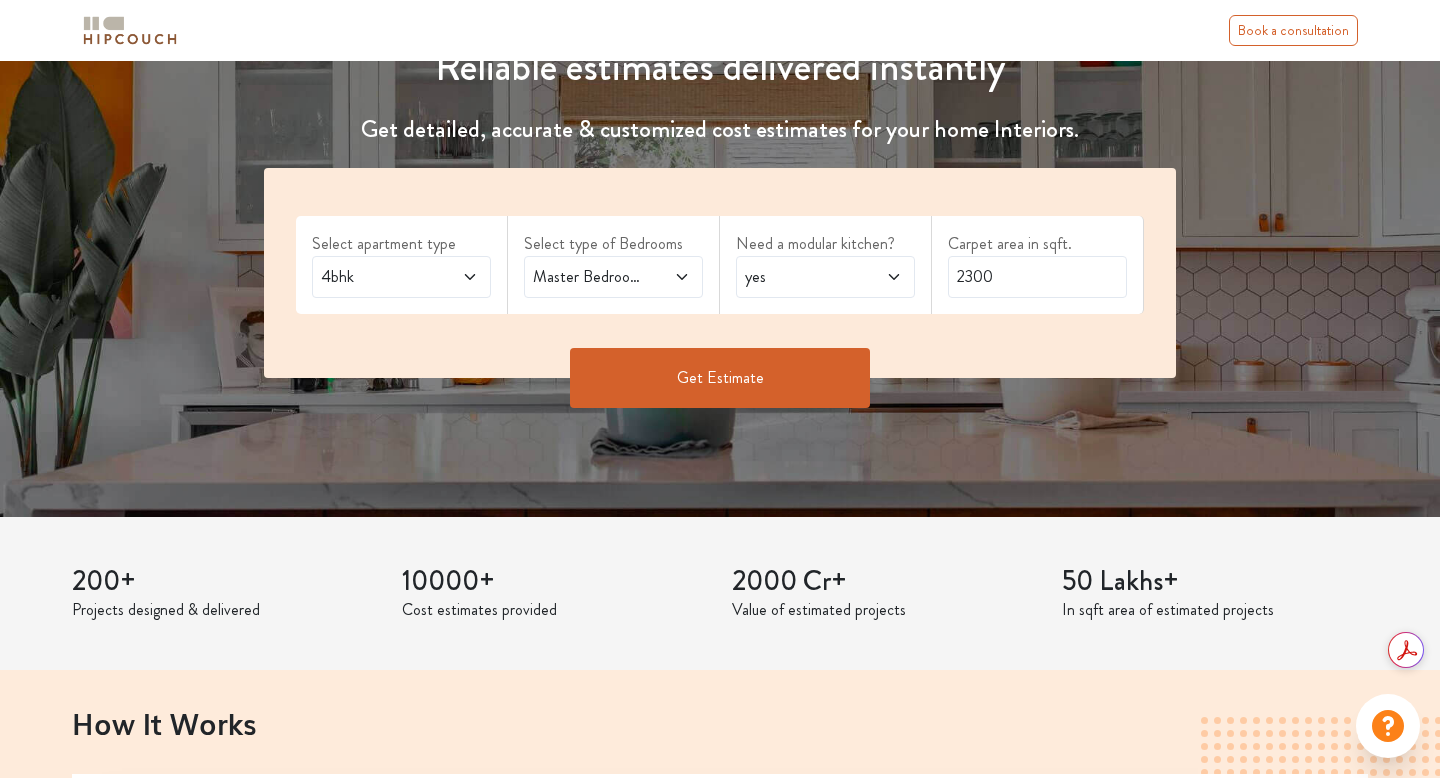 click on "Get Estimate" at bounding box center (720, 378) 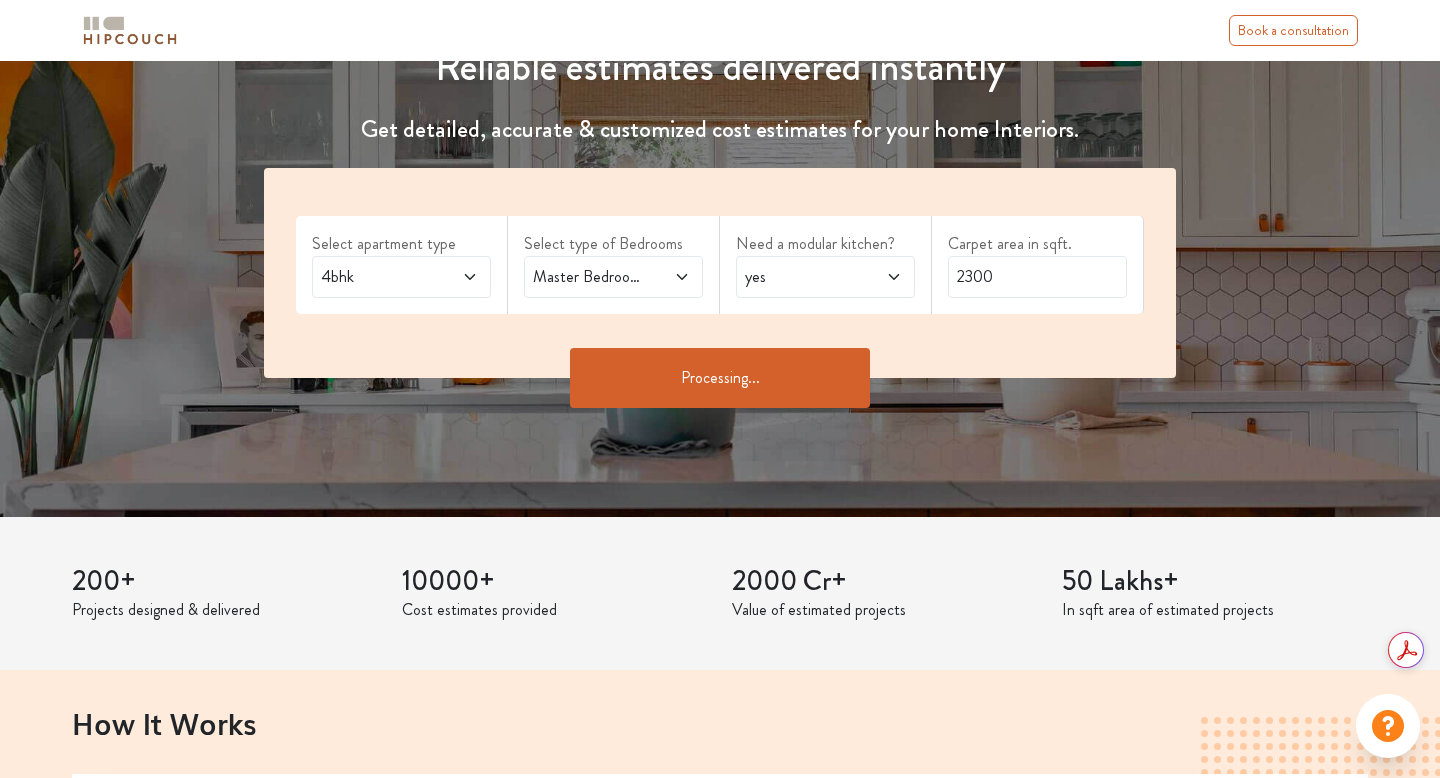 scroll, scrollTop: 0, scrollLeft: 0, axis: both 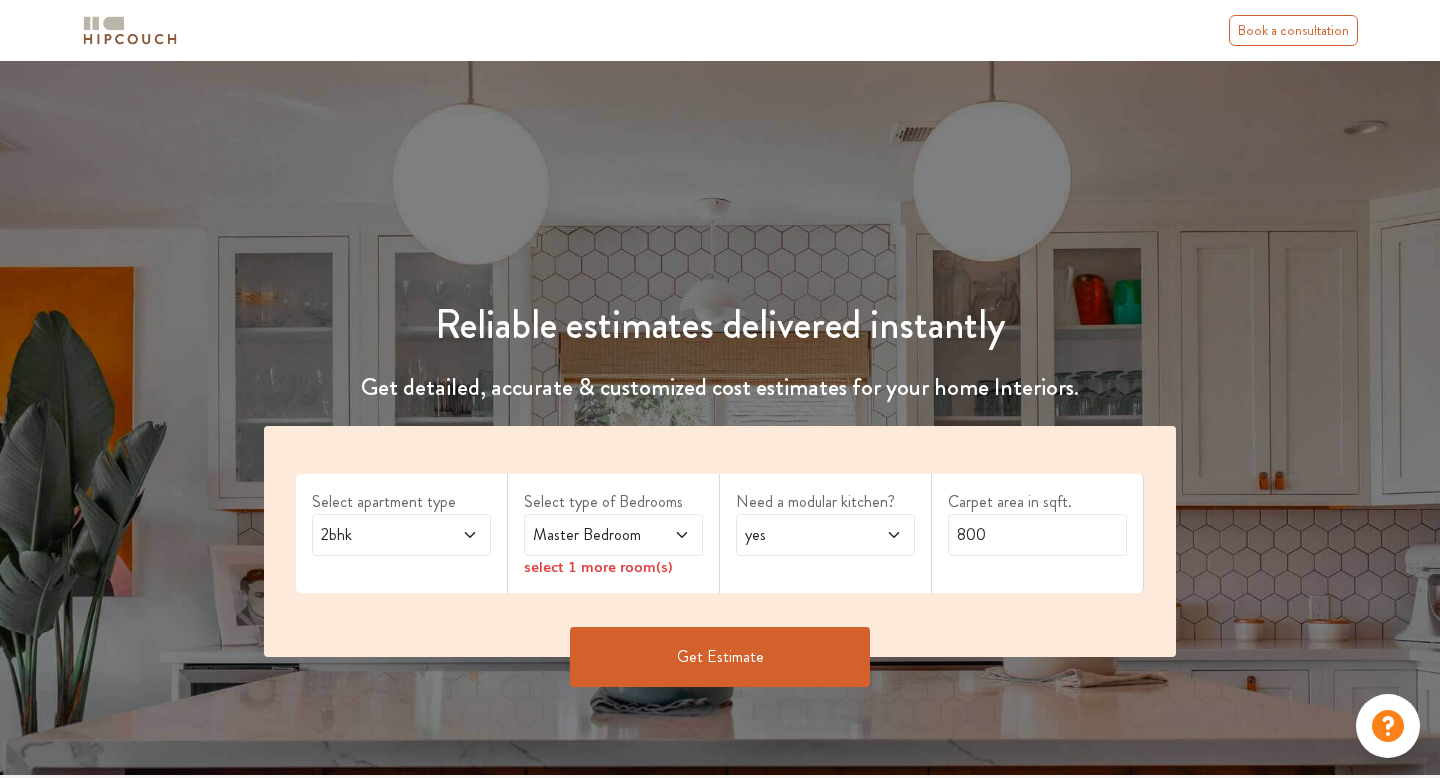 click on "2bhk" at bounding box center [401, 535] 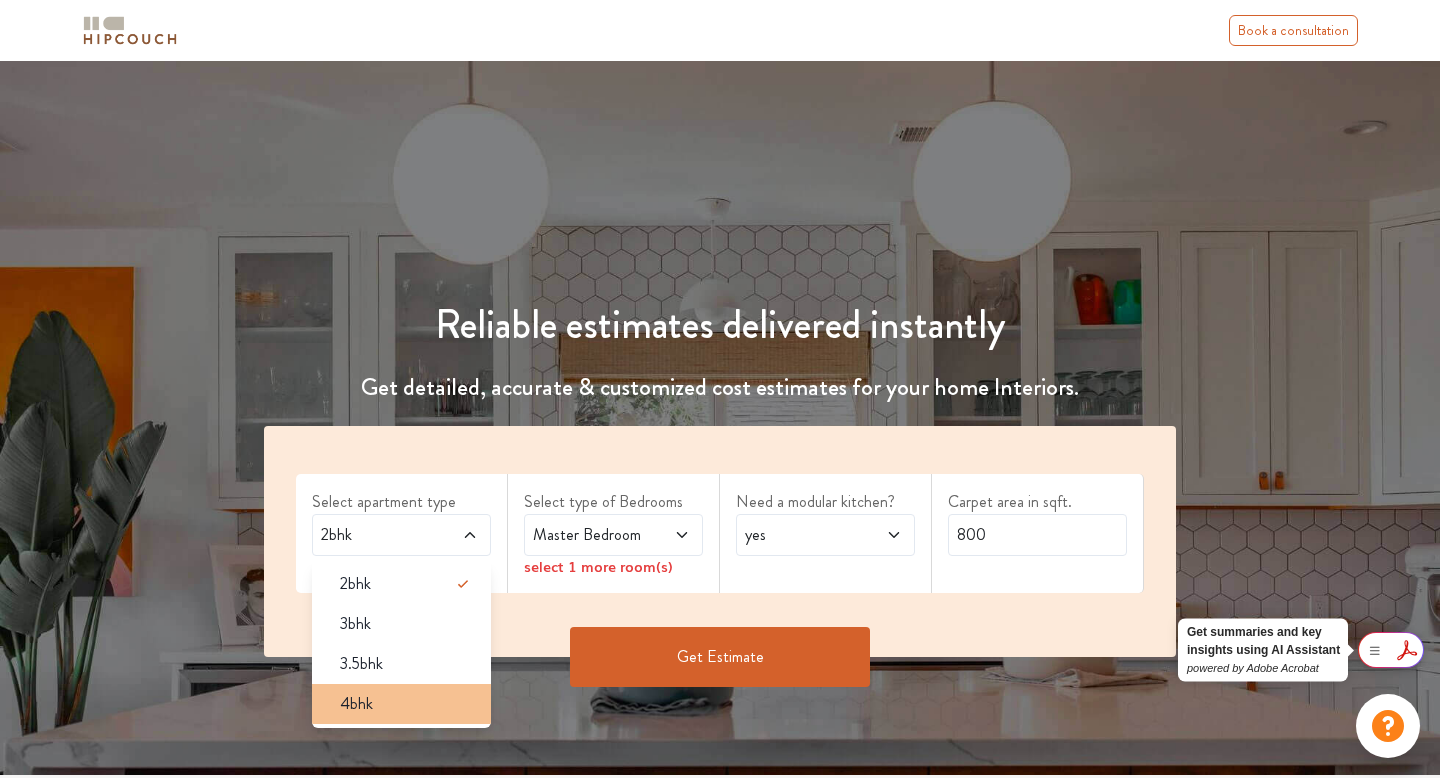click on "4bhk" at bounding box center (401, 704) 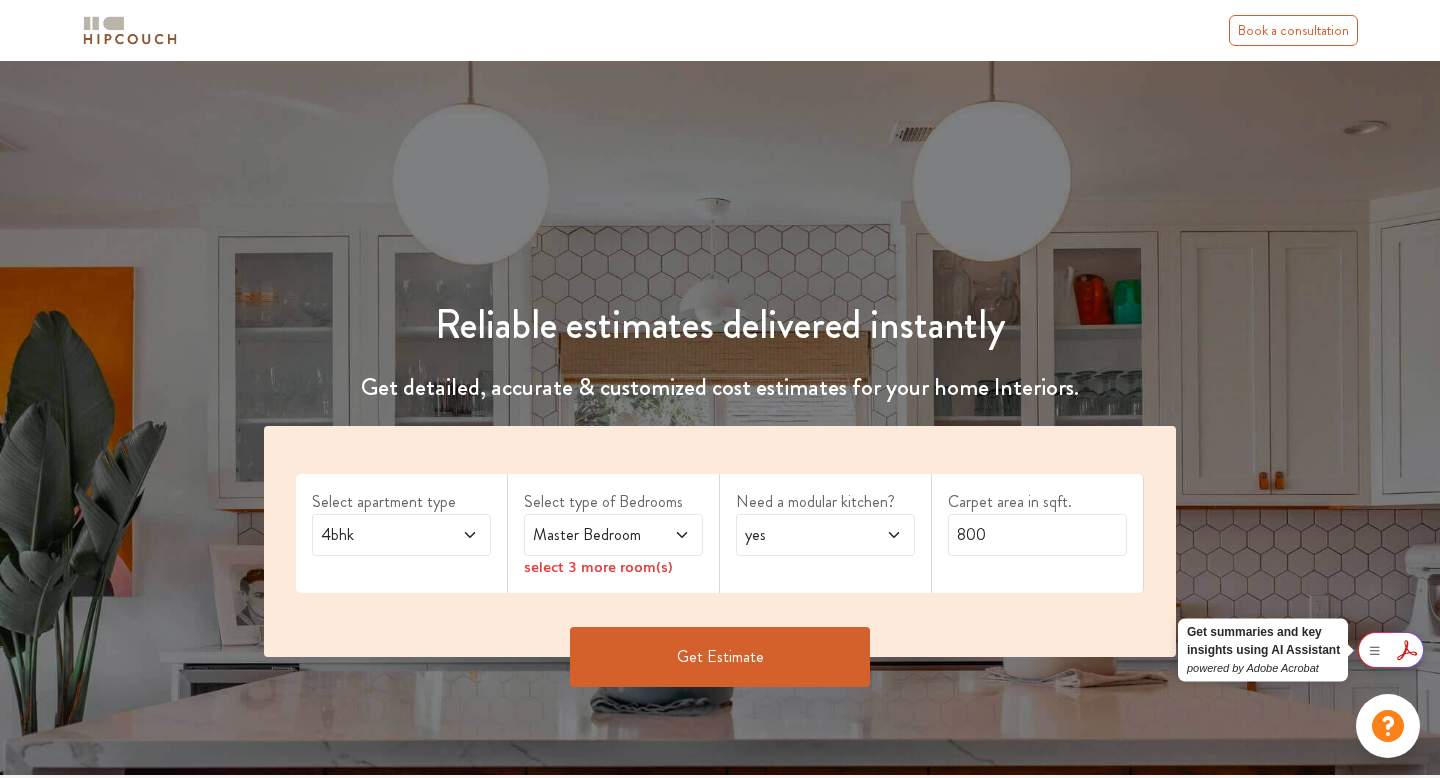 click on "Master Bedroom" at bounding box center (589, 535) 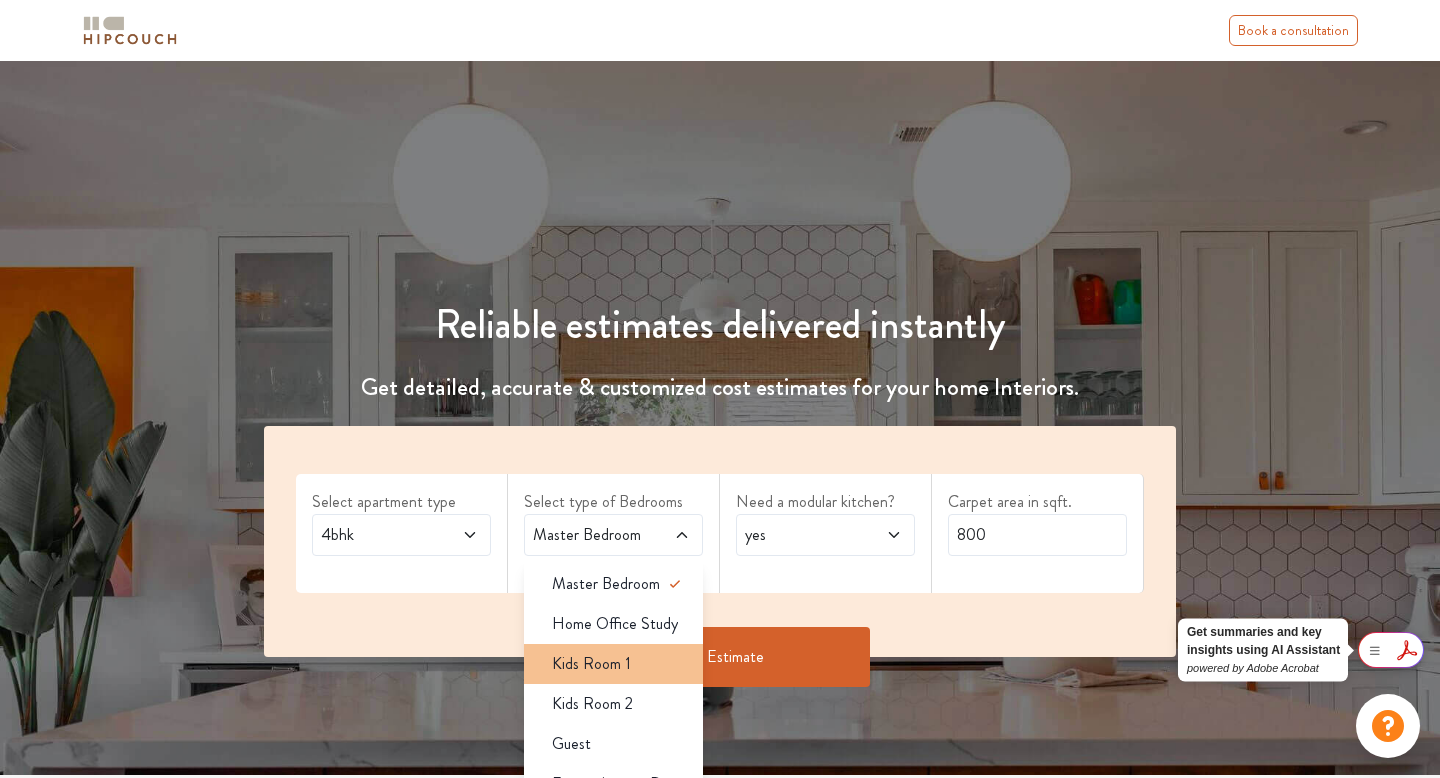 click on "Kids Room 1" at bounding box center [591, 664] 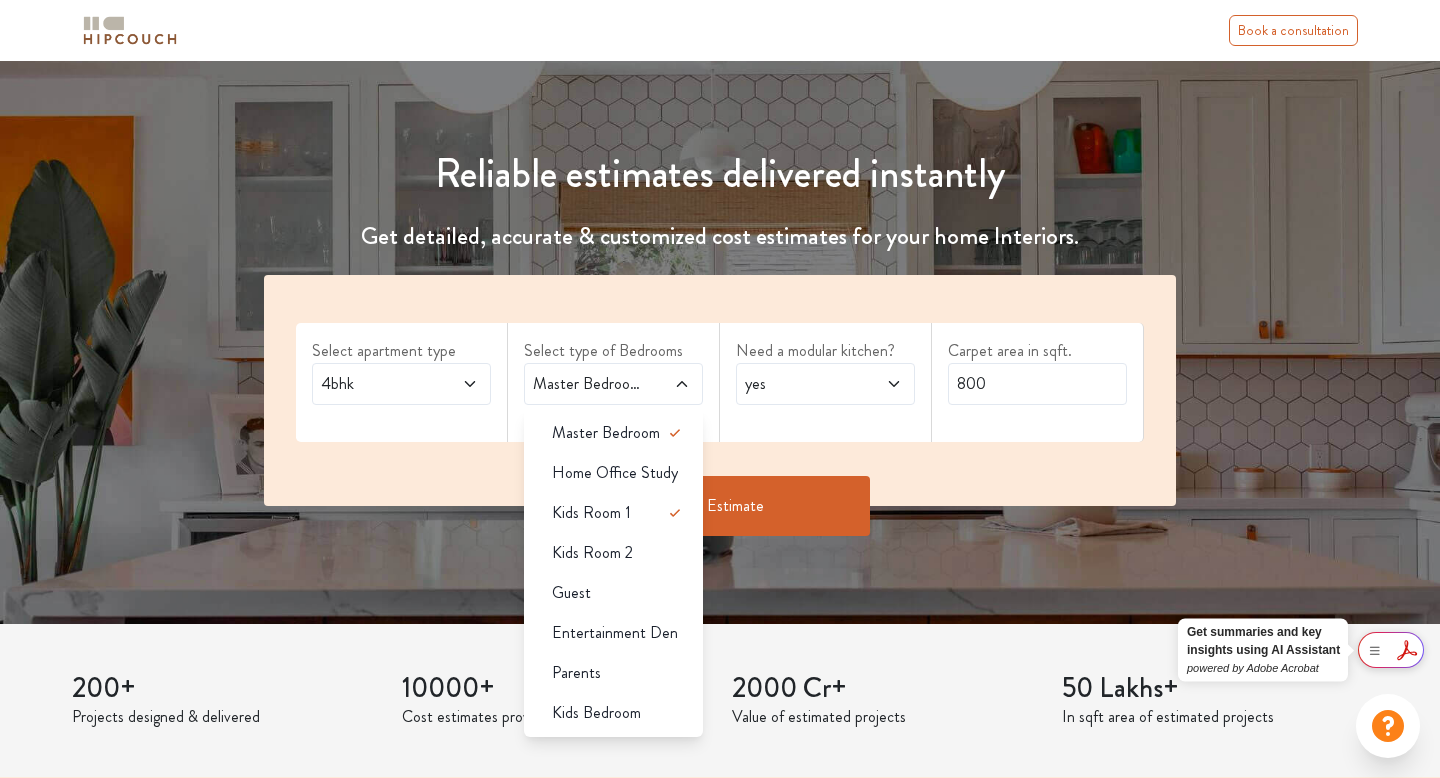 scroll, scrollTop: 158, scrollLeft: 0, axis: vertical 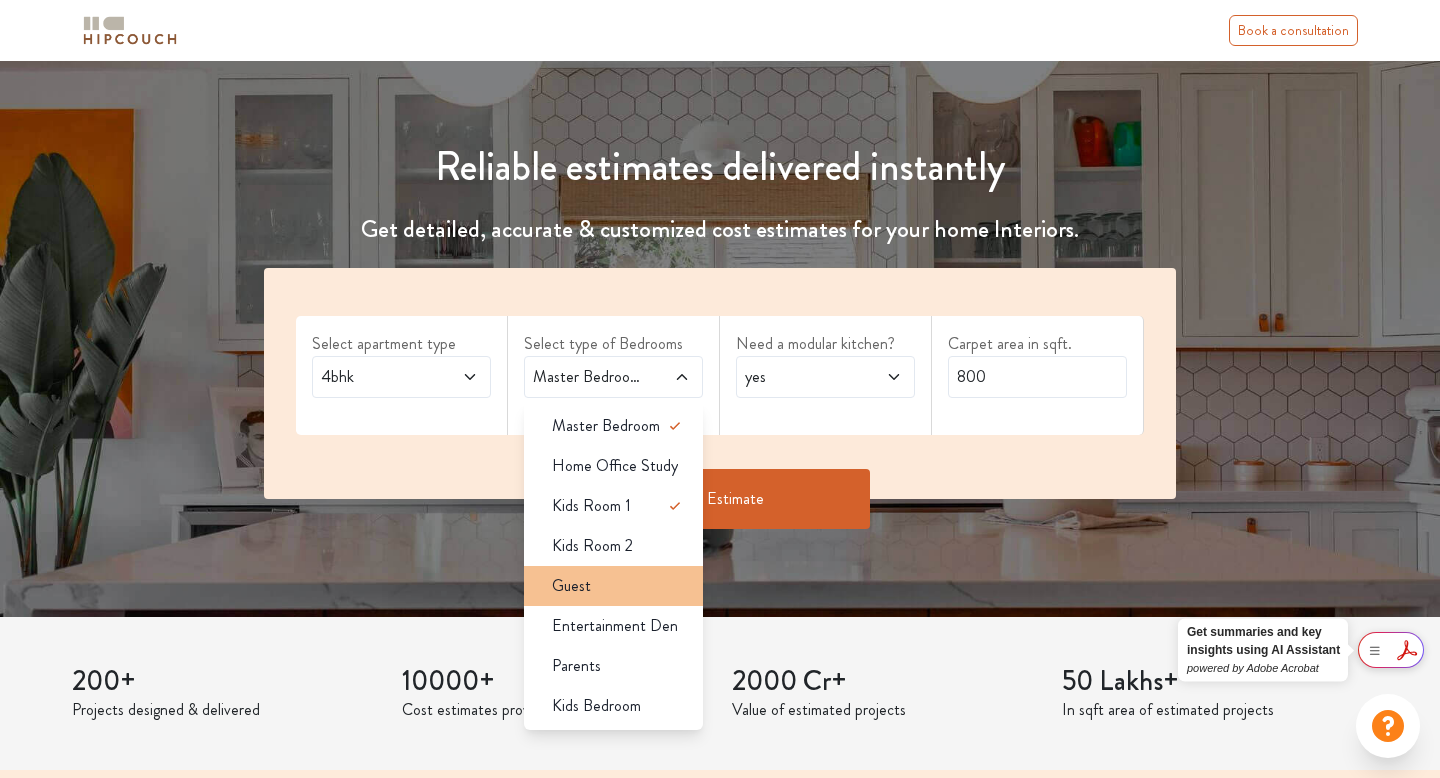 click on "Guest" at bounding box center (619, 586) 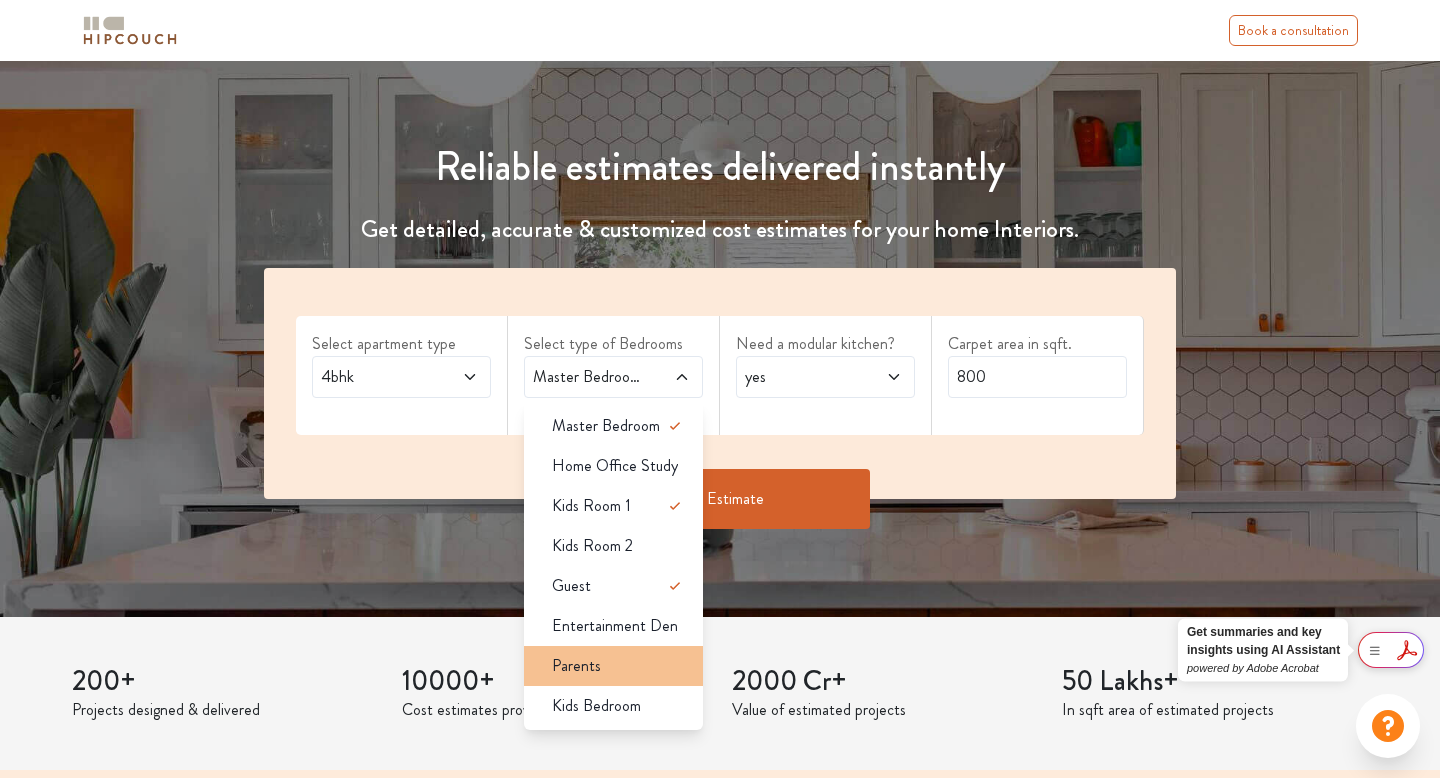 click on "Parents" at bounding box center [619, 666] 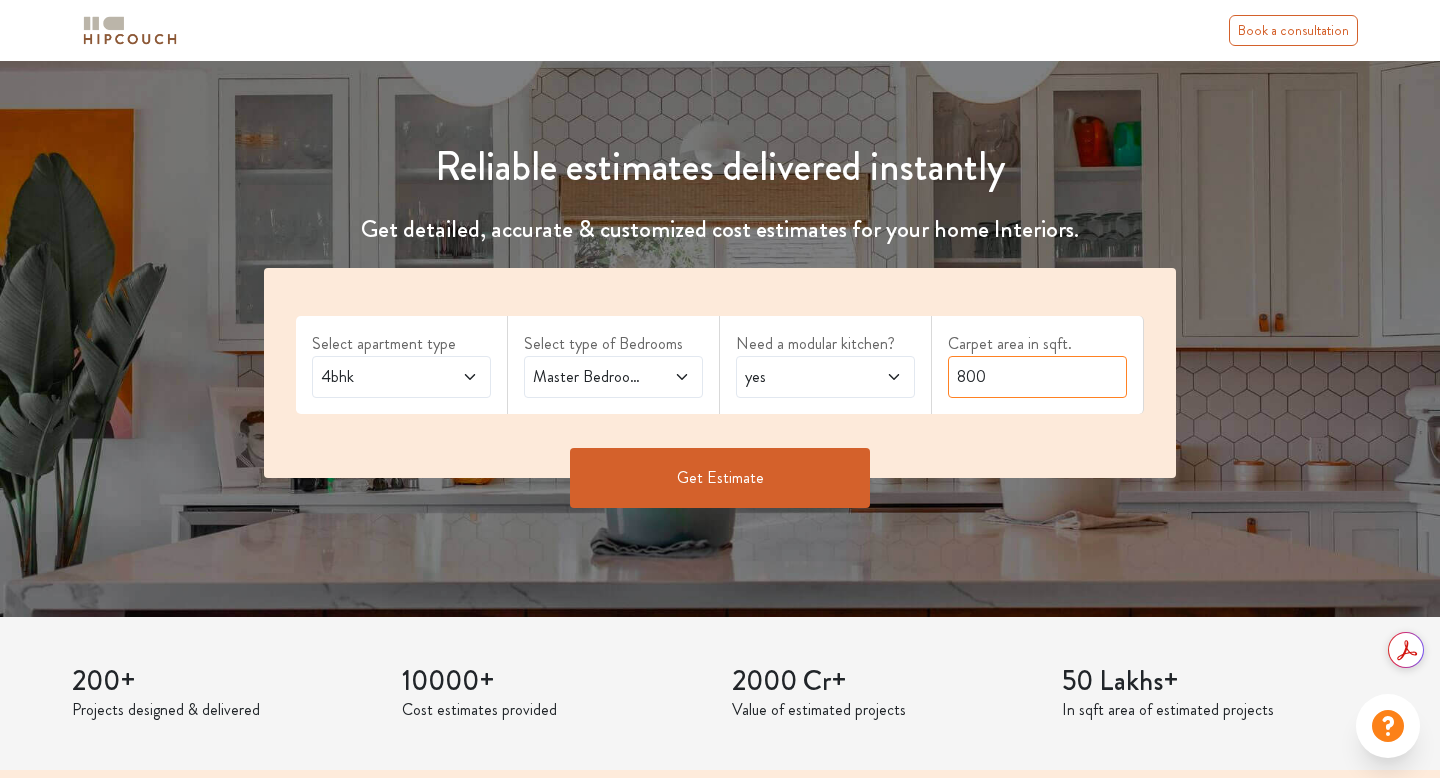 click on "800" at bounding box center (1037, 377) 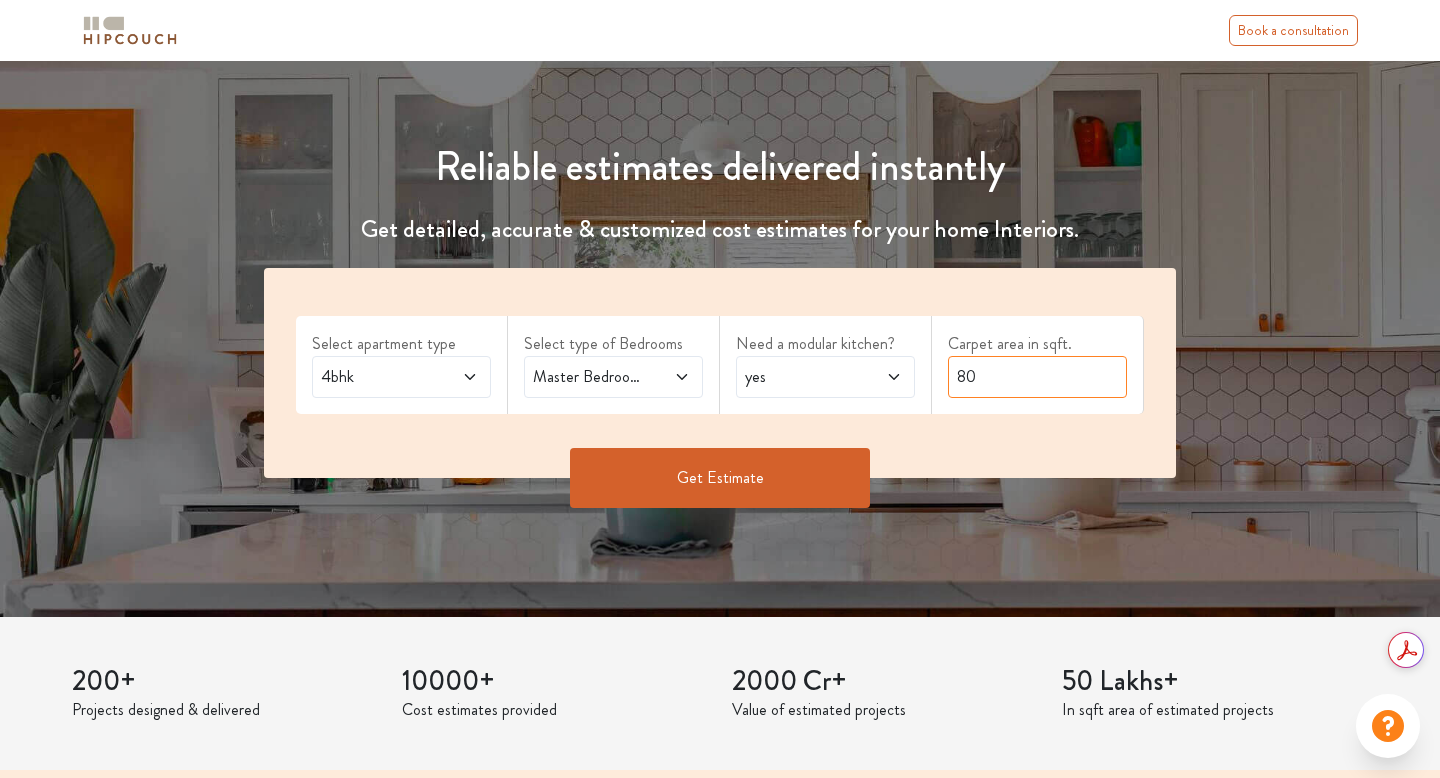 type on "8" 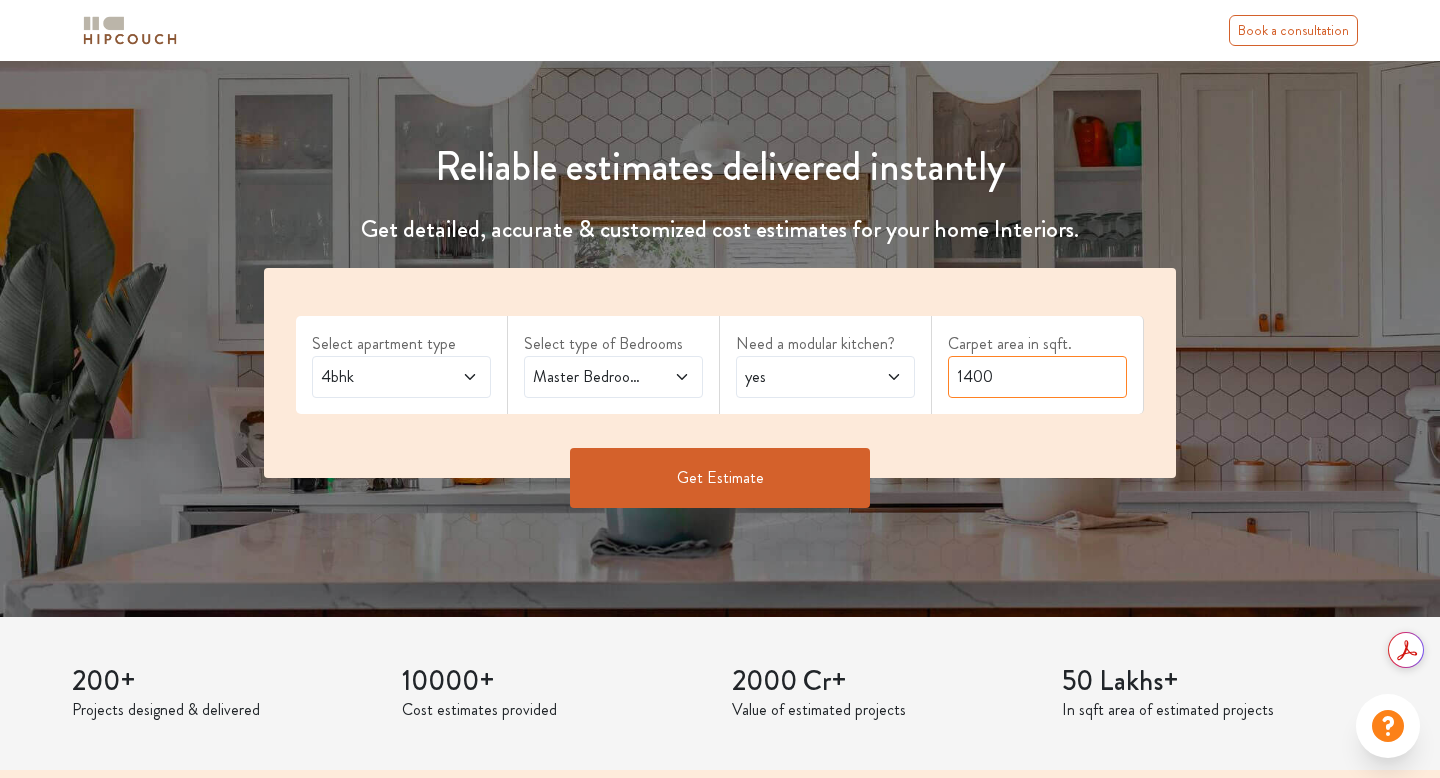 type on "1400" 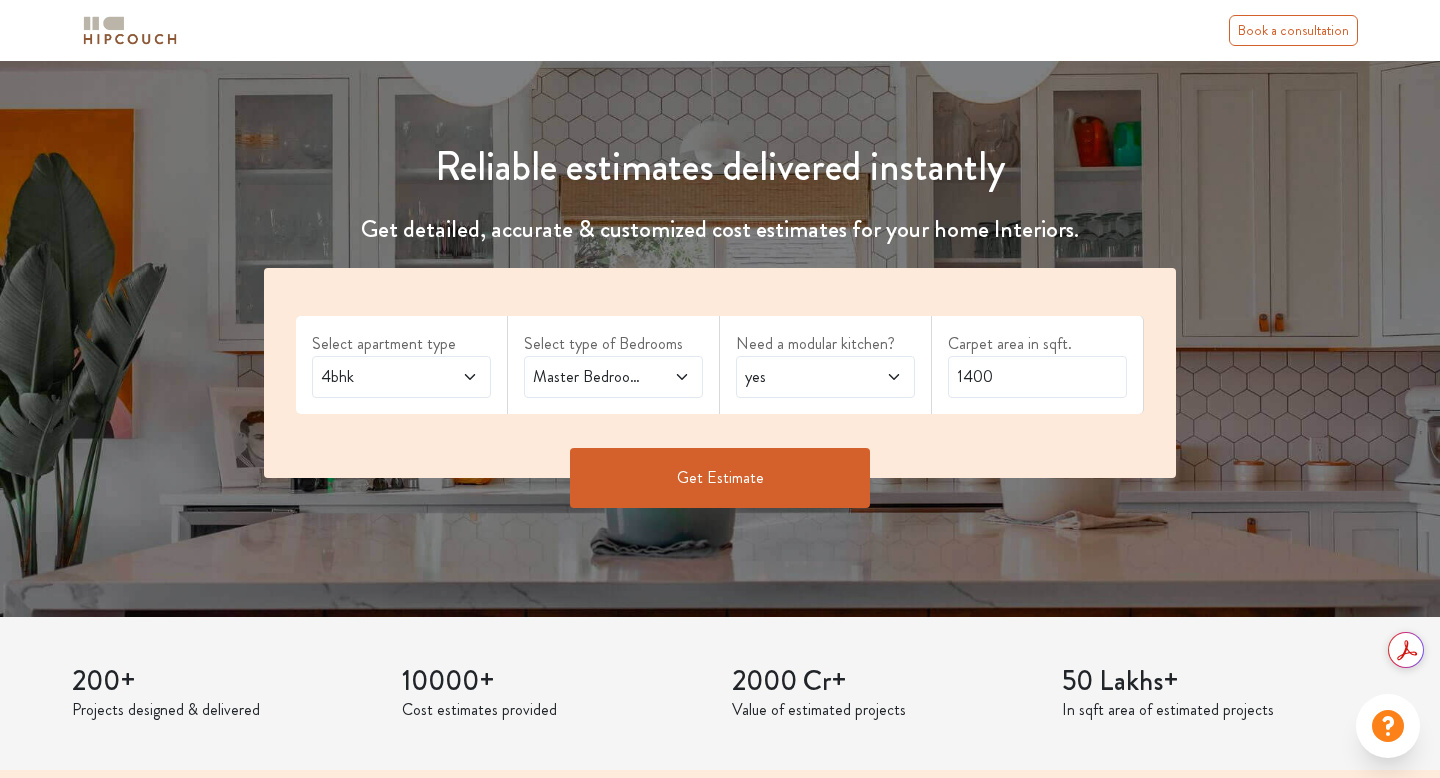 click on "Get Estimate" at bounding box center [720, 508] 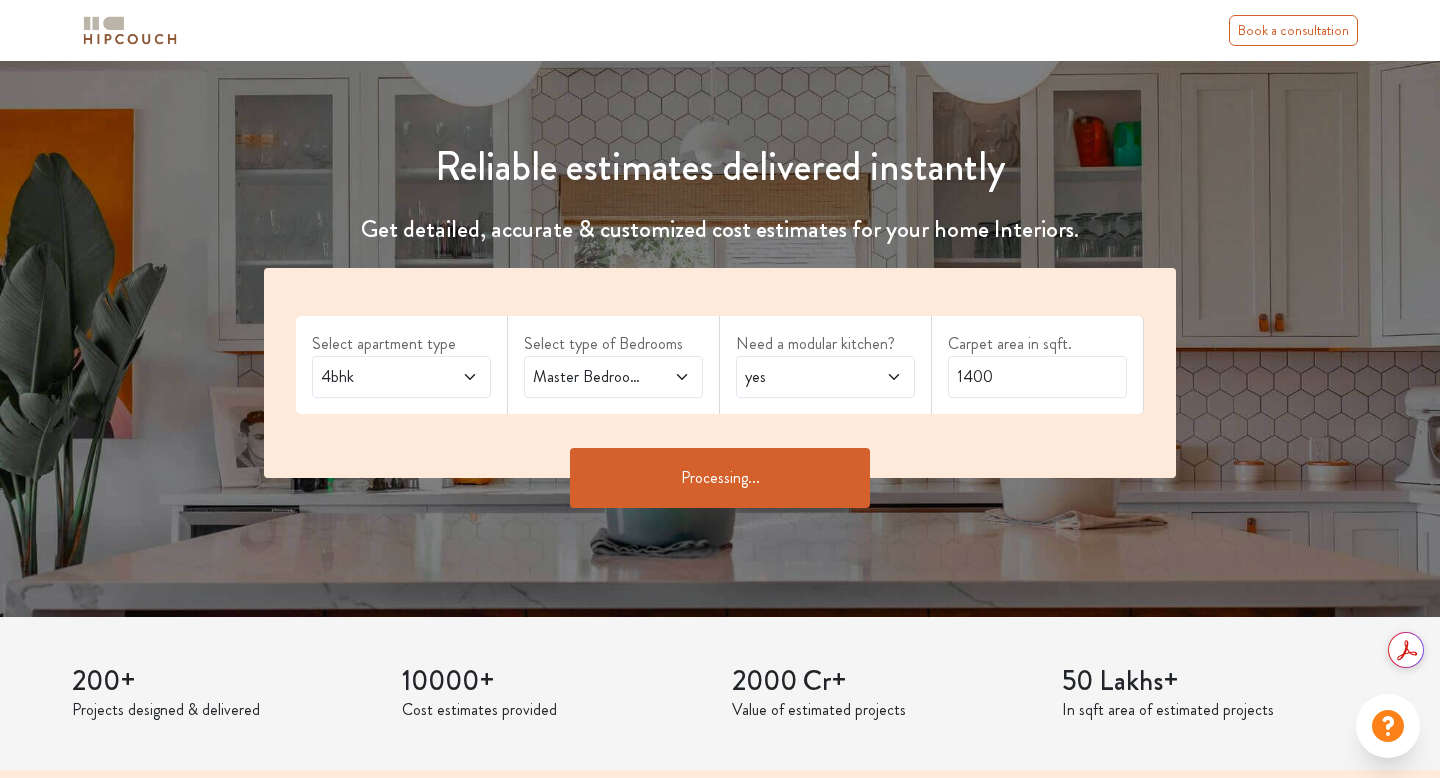 scroll, scrollTop: 0, scrollLeft: 0, axis: both 